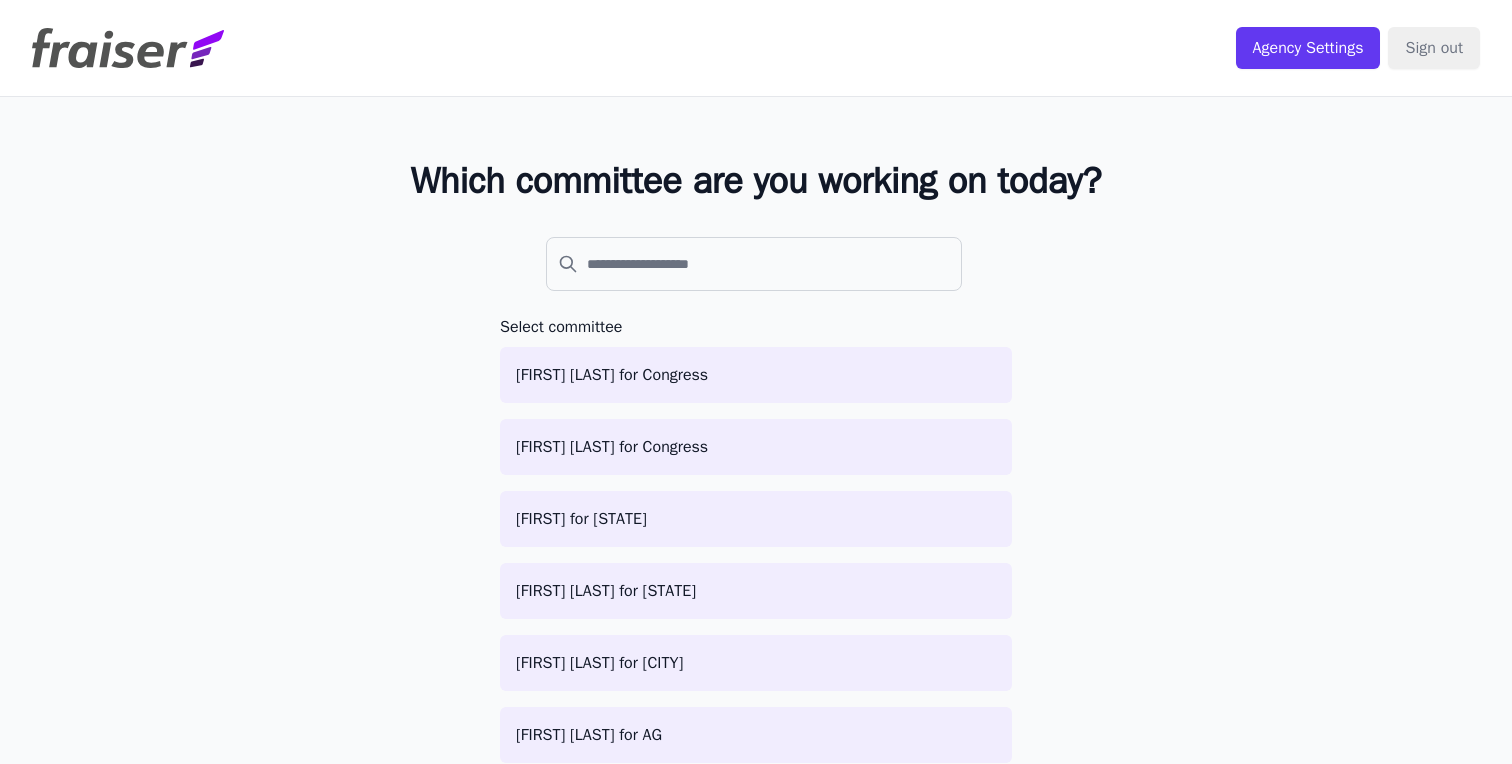 scroll, scrollTop: 0, scrollLeft: 0, axis: both 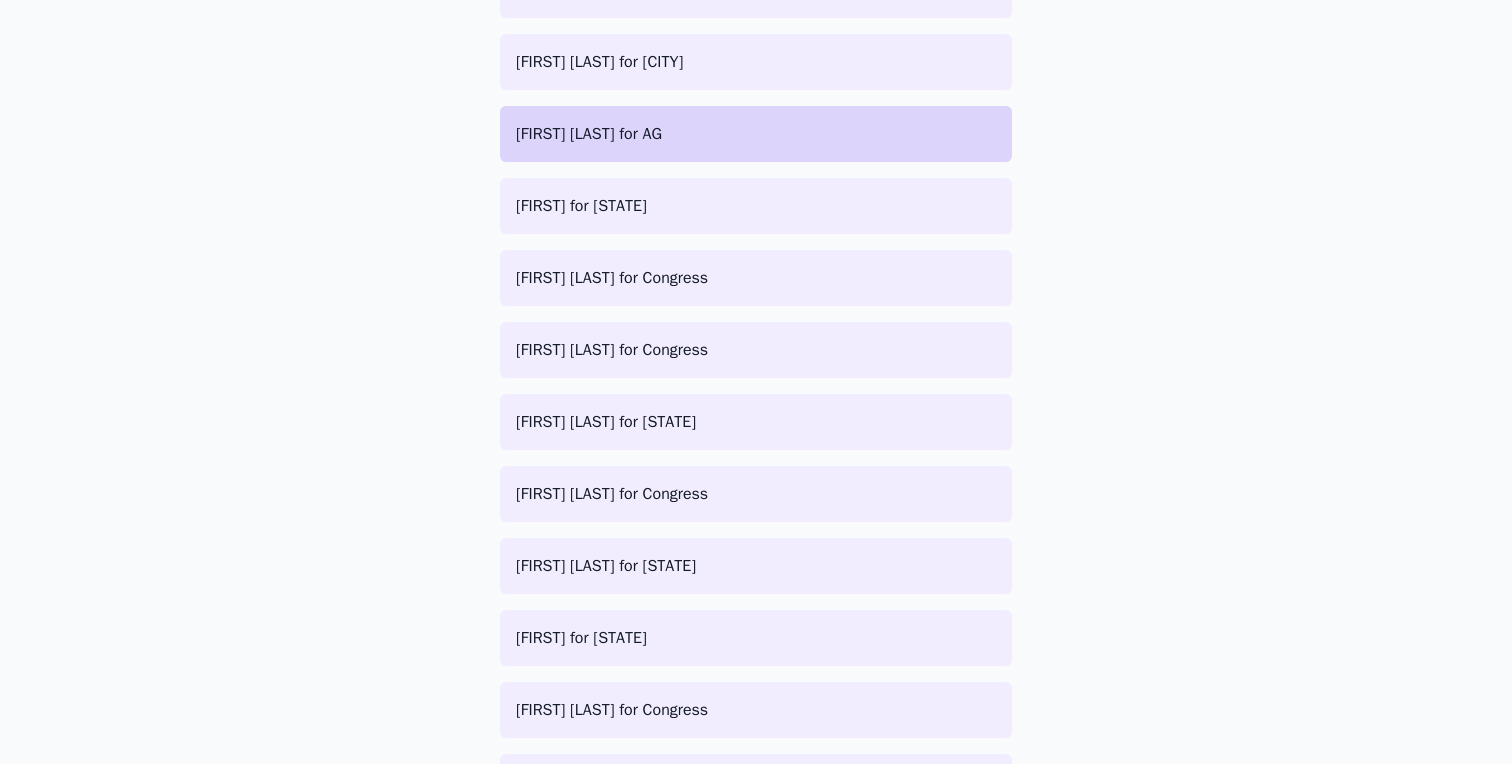 click on "[FIRST] [LAST] for AG" 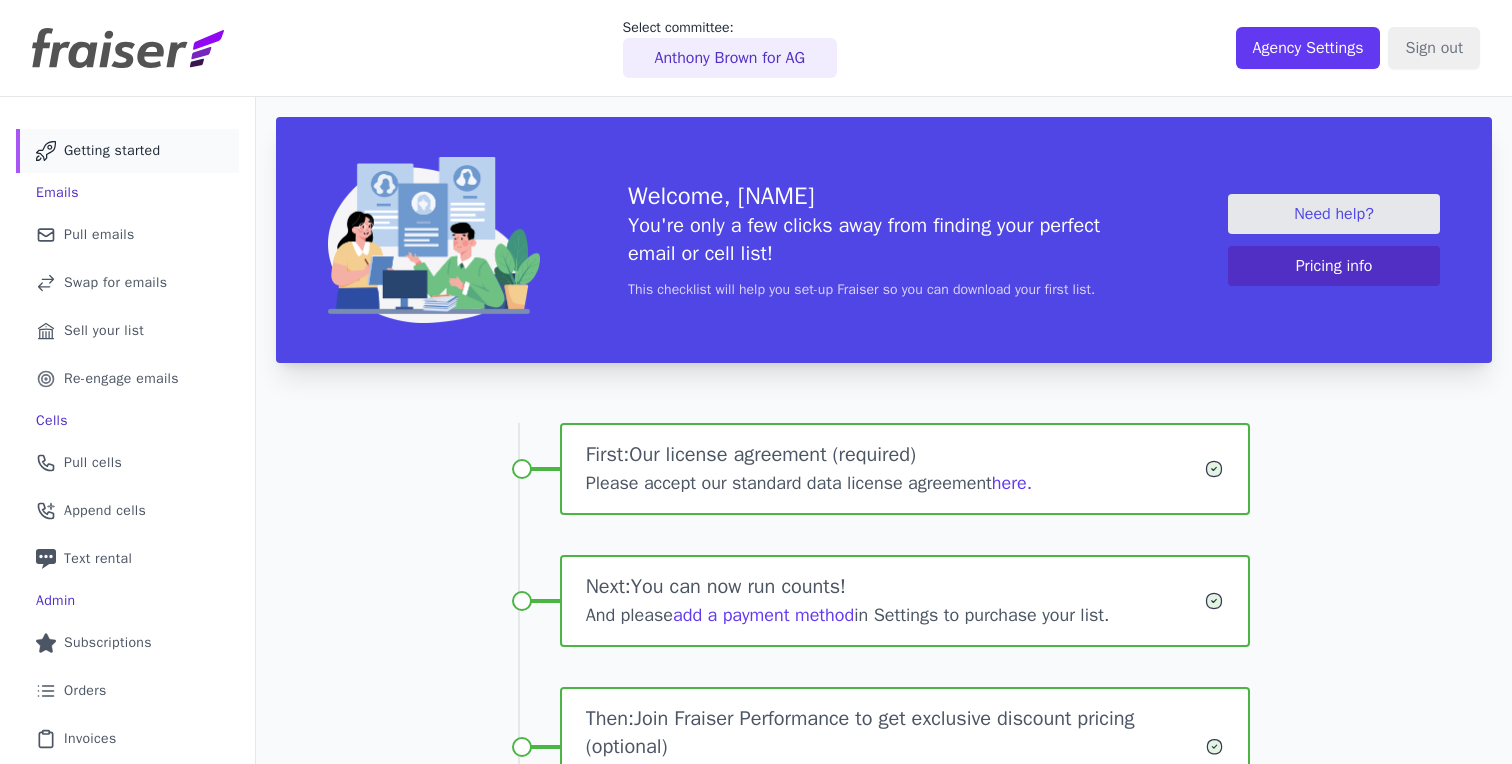 scroll, scrollTop: 0, scrollLeft: 0, axis: both 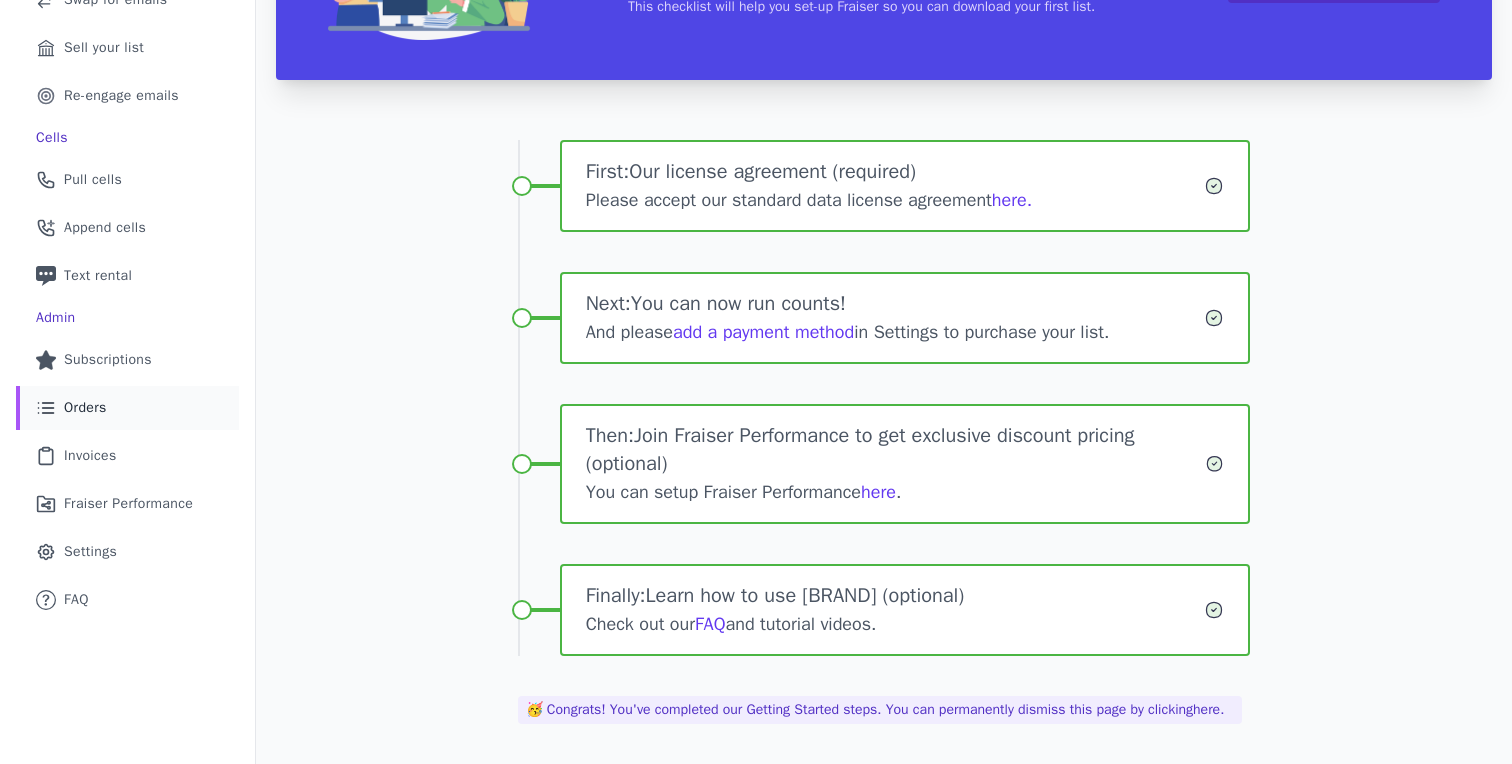 click on "Orders" at bounding box center (85, 408) 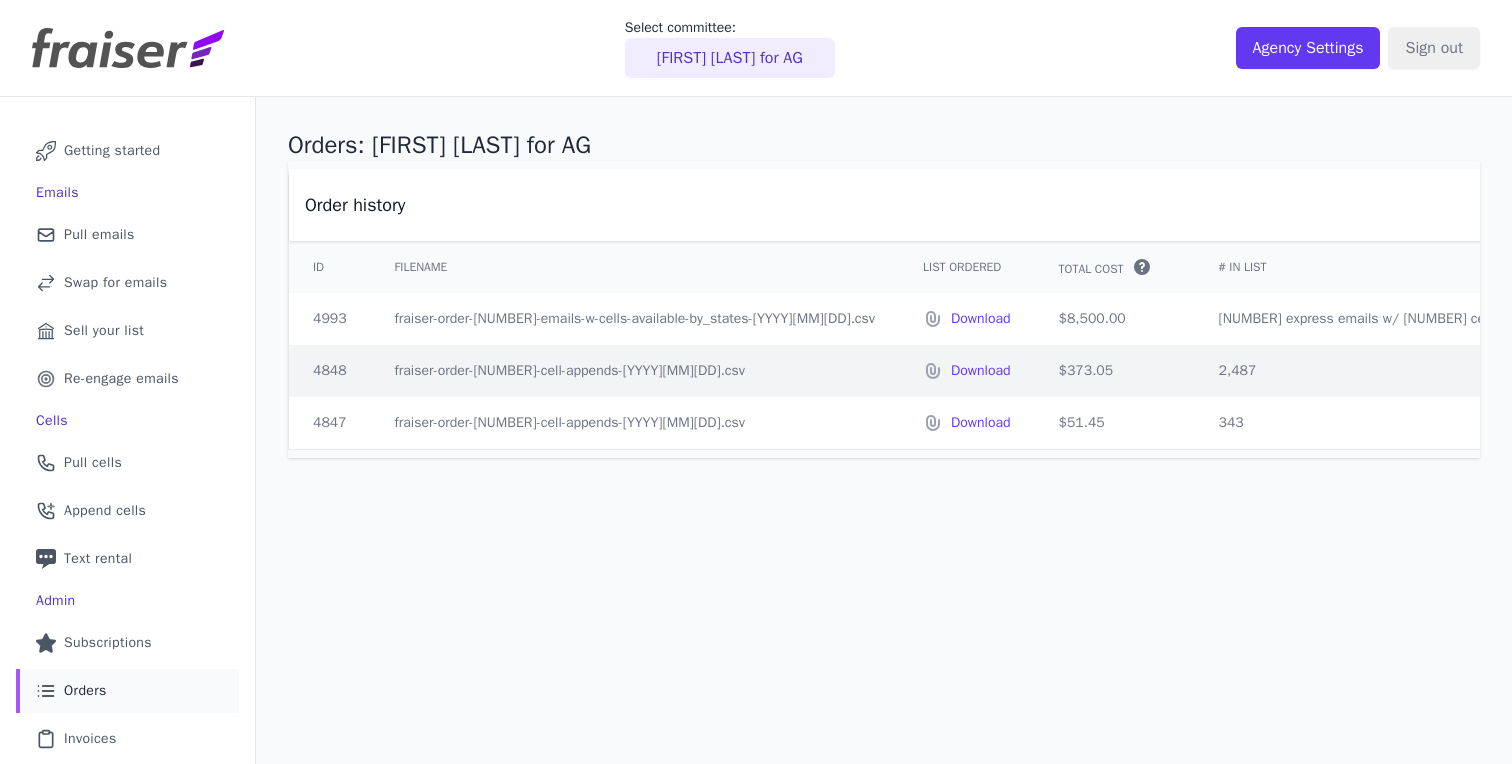 scroll, scrollTop: 0, scrollLeft: 0, axis: both 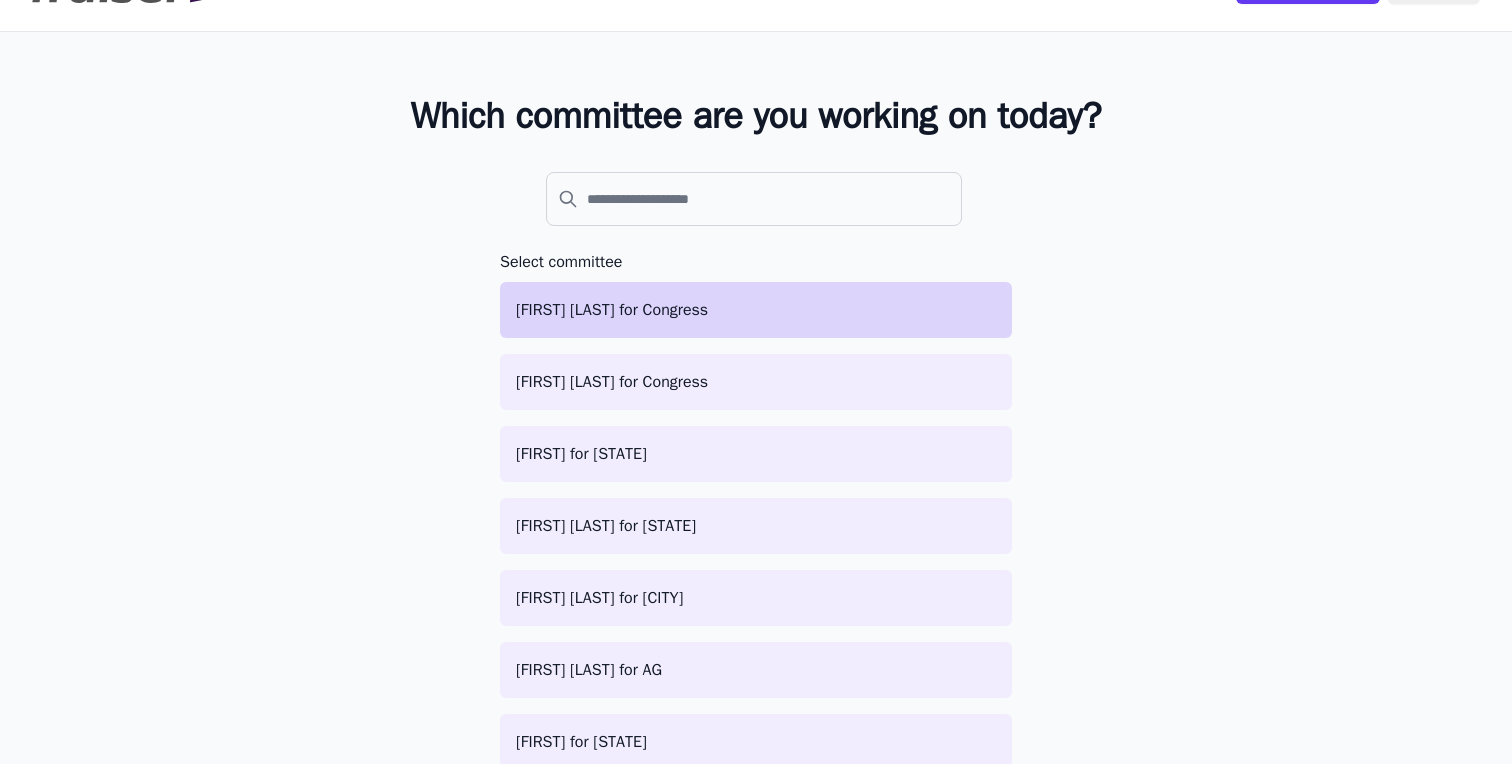 click on "[FIRST] [LAST] for Congress" 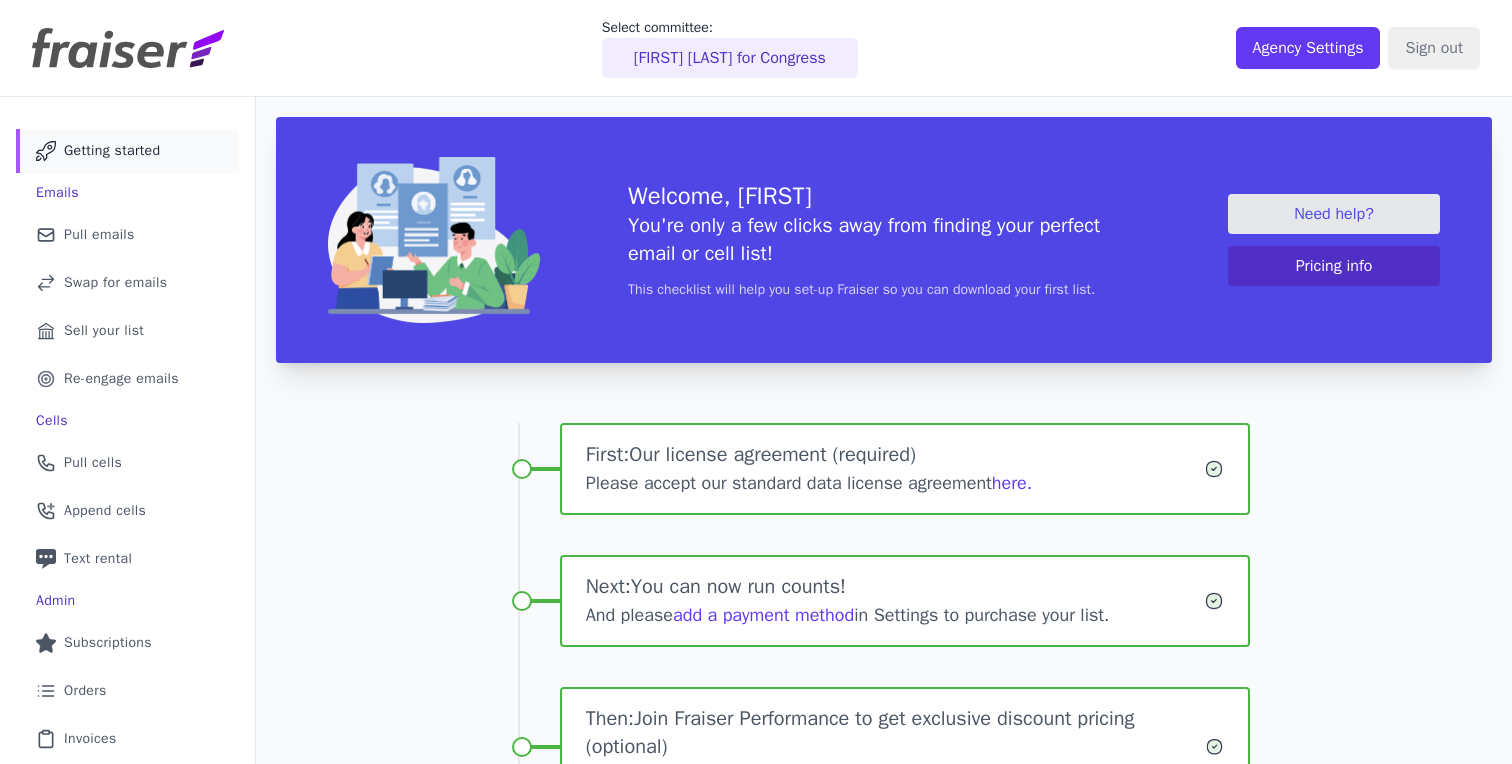 scroll, scrollTop: 0, scrollLeft: 0, axis: both 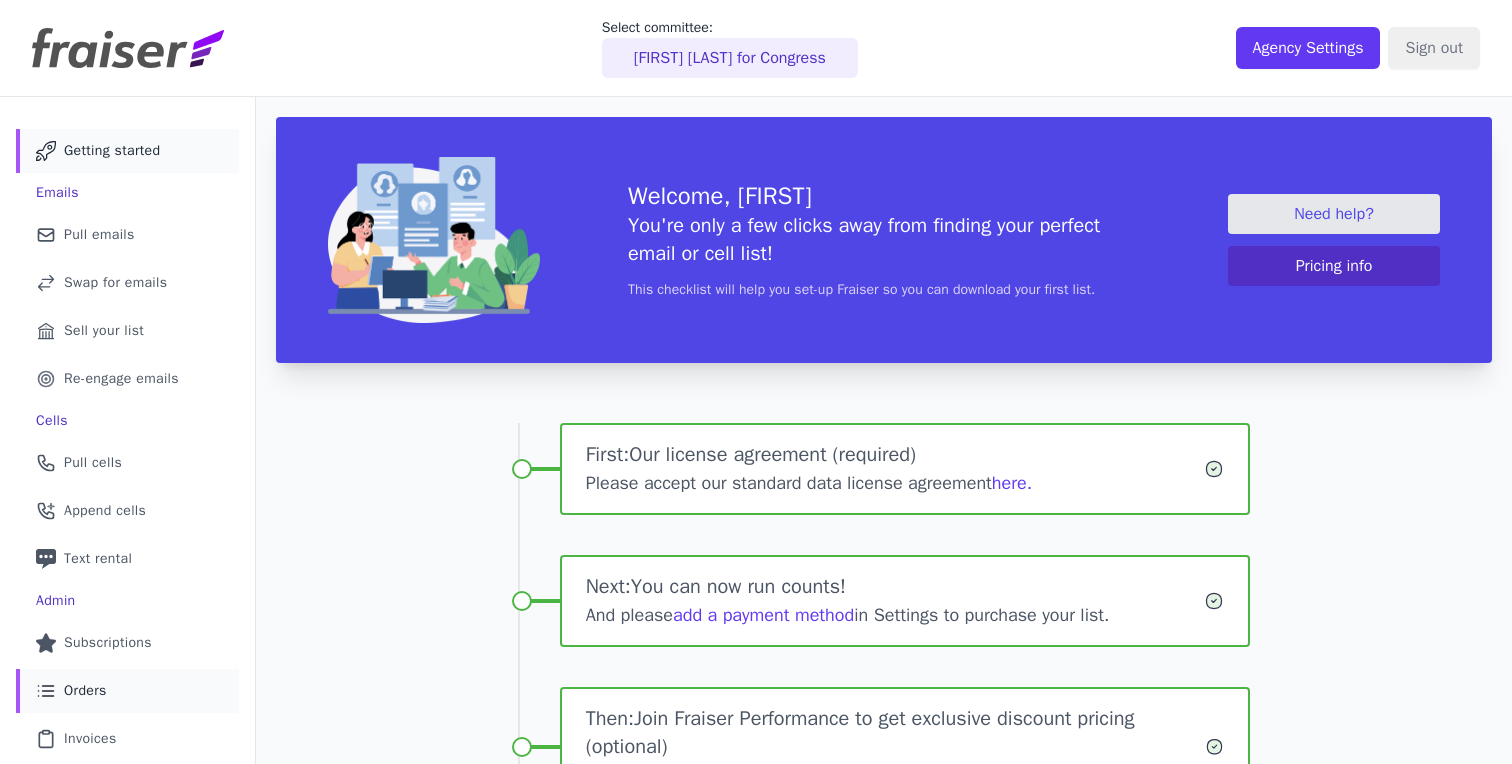 click on "Orders" at bounding box center (85, 691) 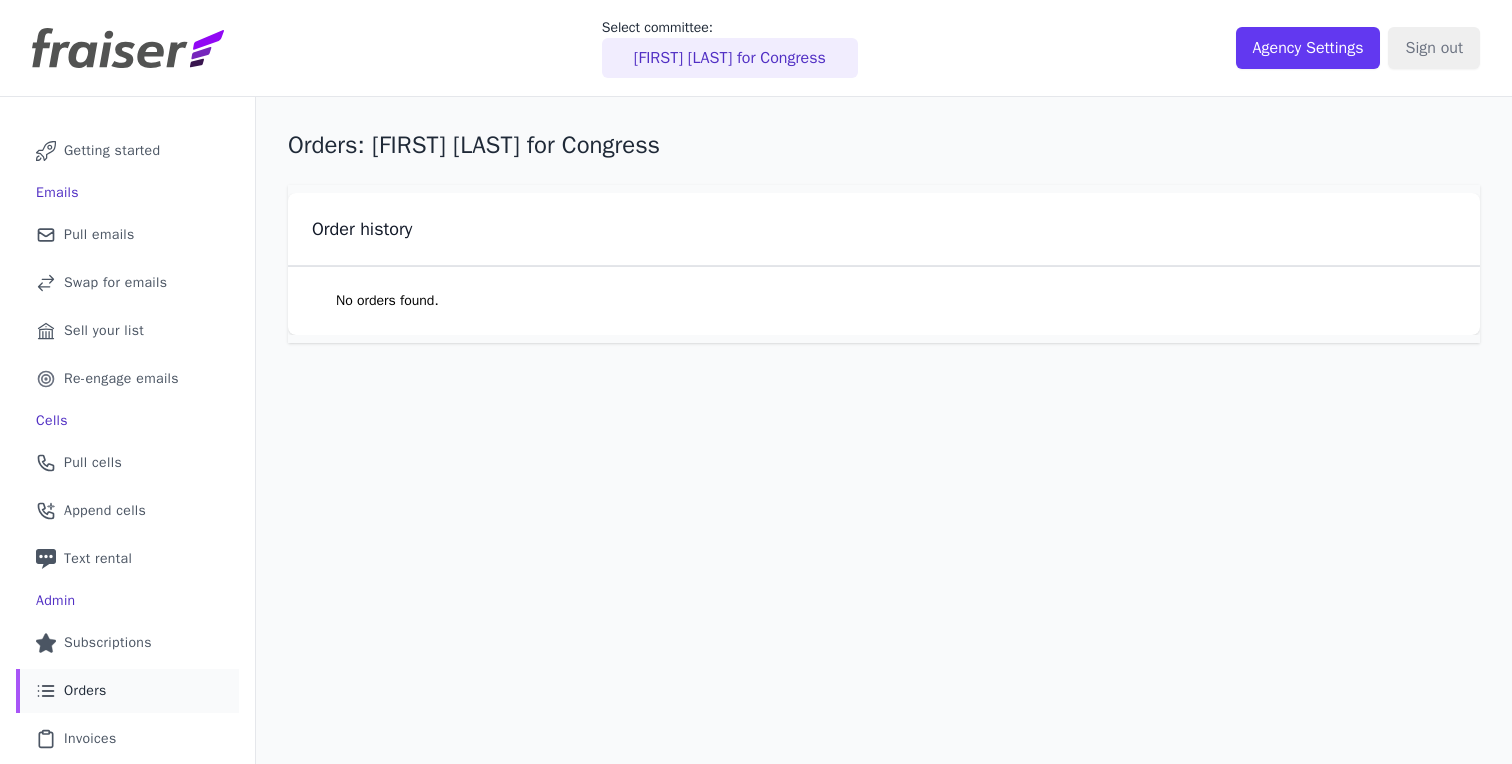 scroll, scrollTop: 0, scrollLeft: 0, axis: both 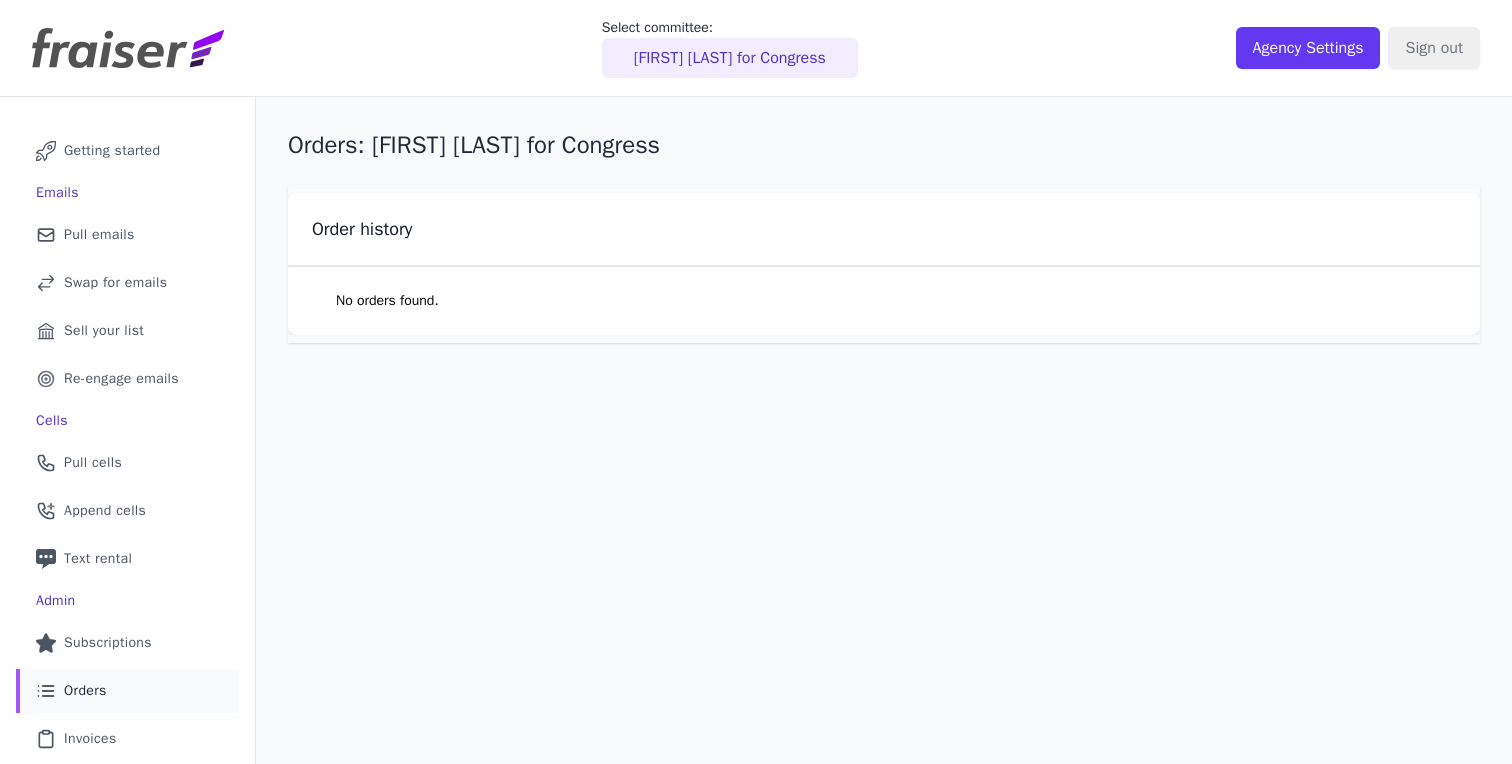 click on "Orders: Stefany Shaheen for Congress
Order history
No orders found." at bounding box center (884, 236) 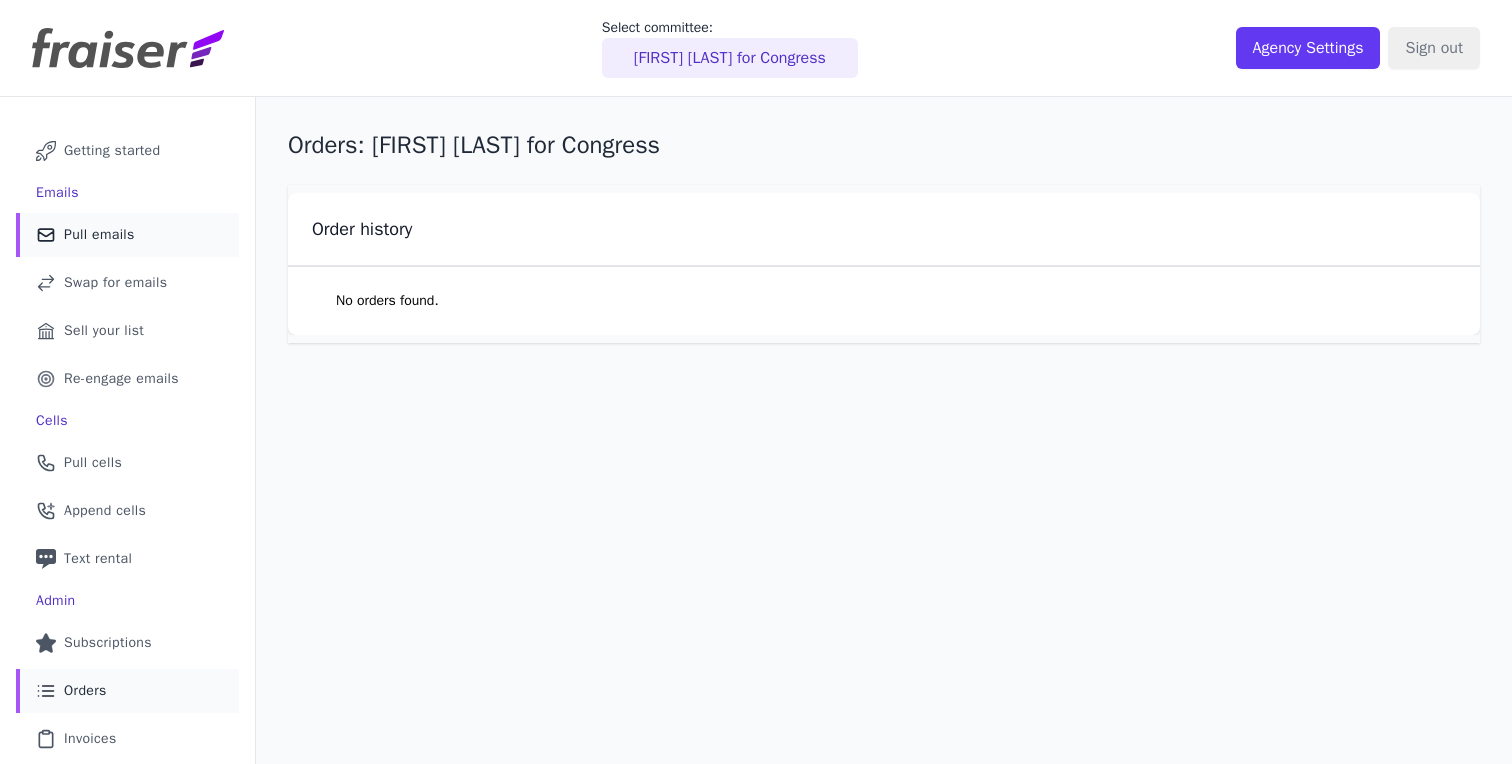 click on "Mail Icon Outline of a mail envelope
Pull emails" at bounding box center [127, 235] 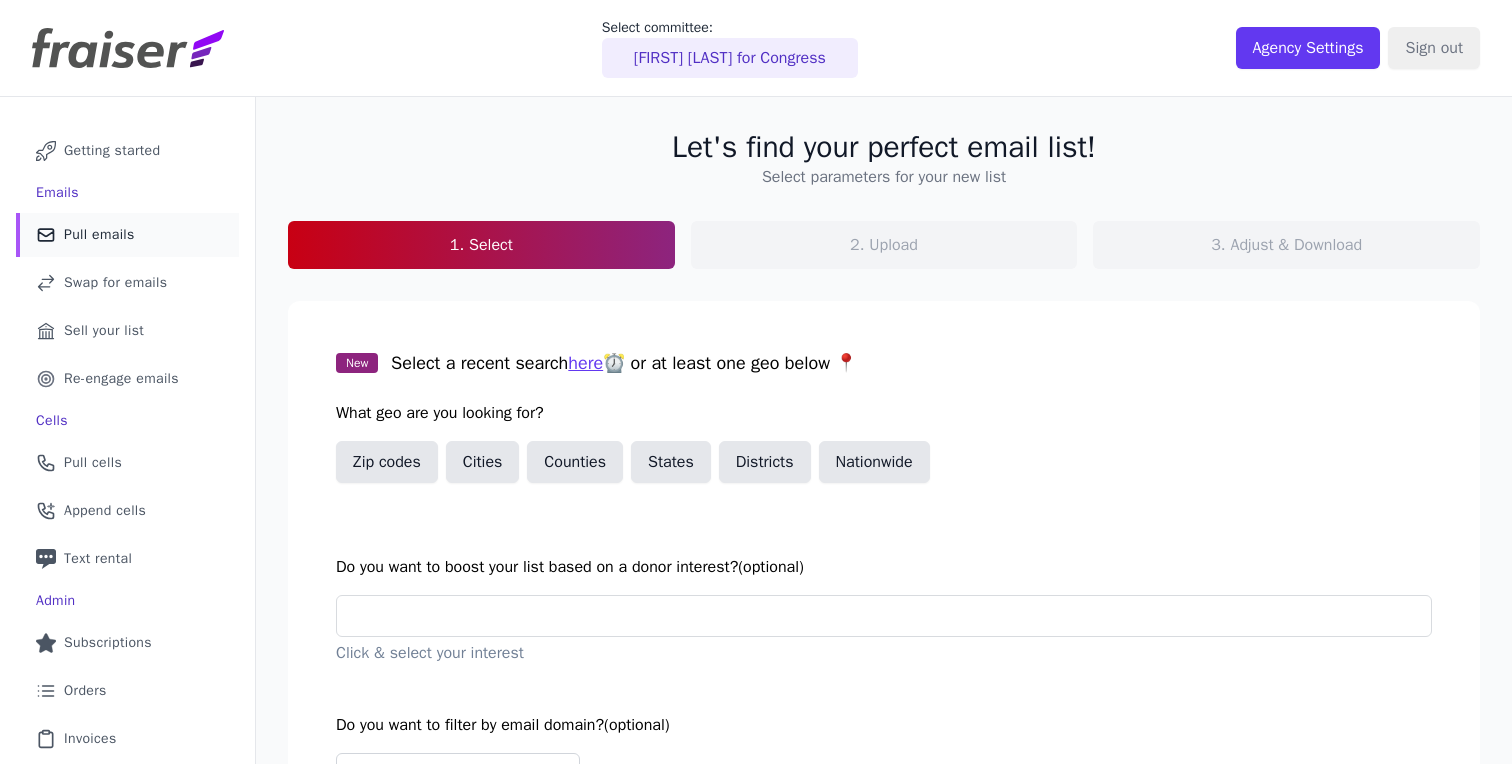 scroll, scrollTop: 0, scrollLeft: 0, axis: both 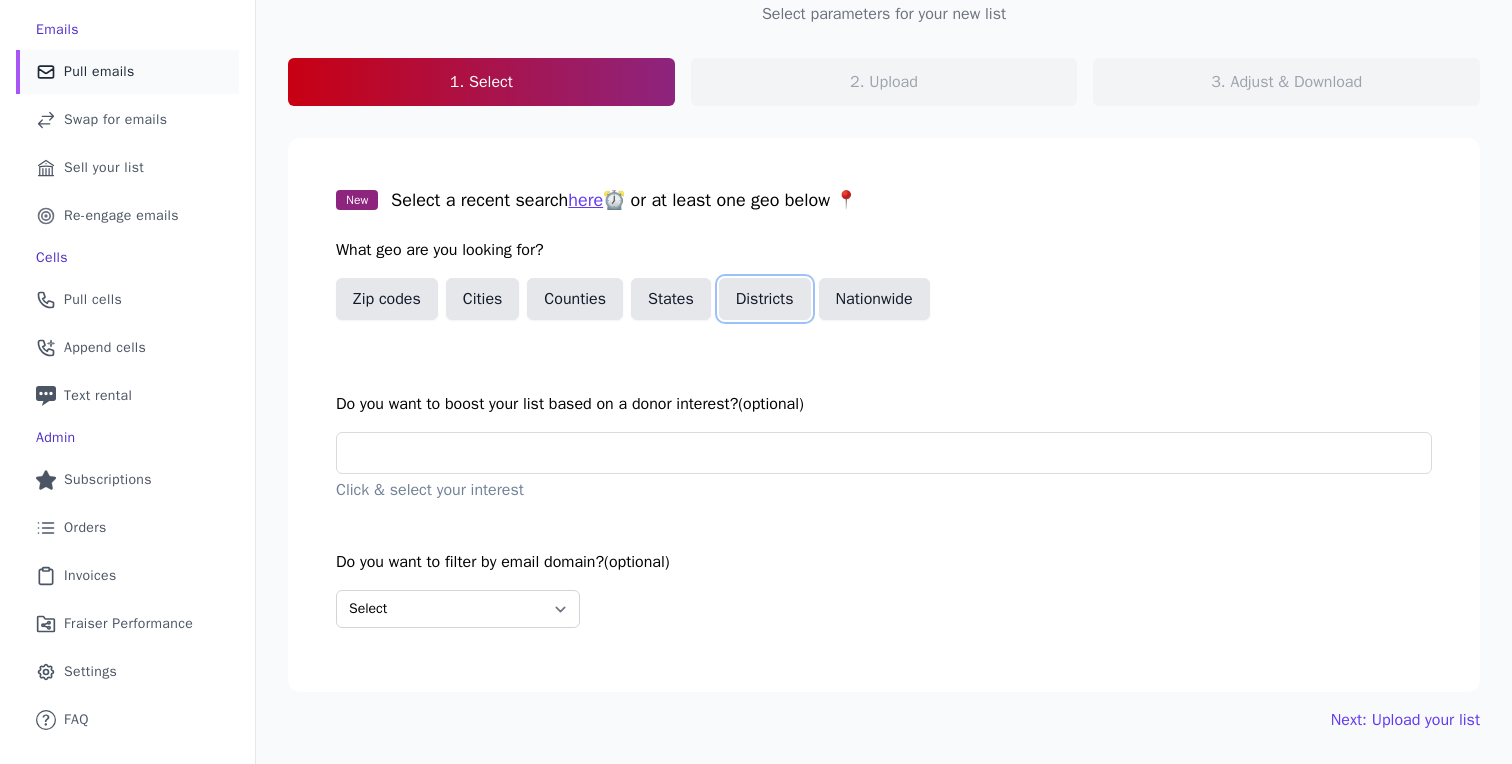 click on "Districts" at bounding box center (765, 299) 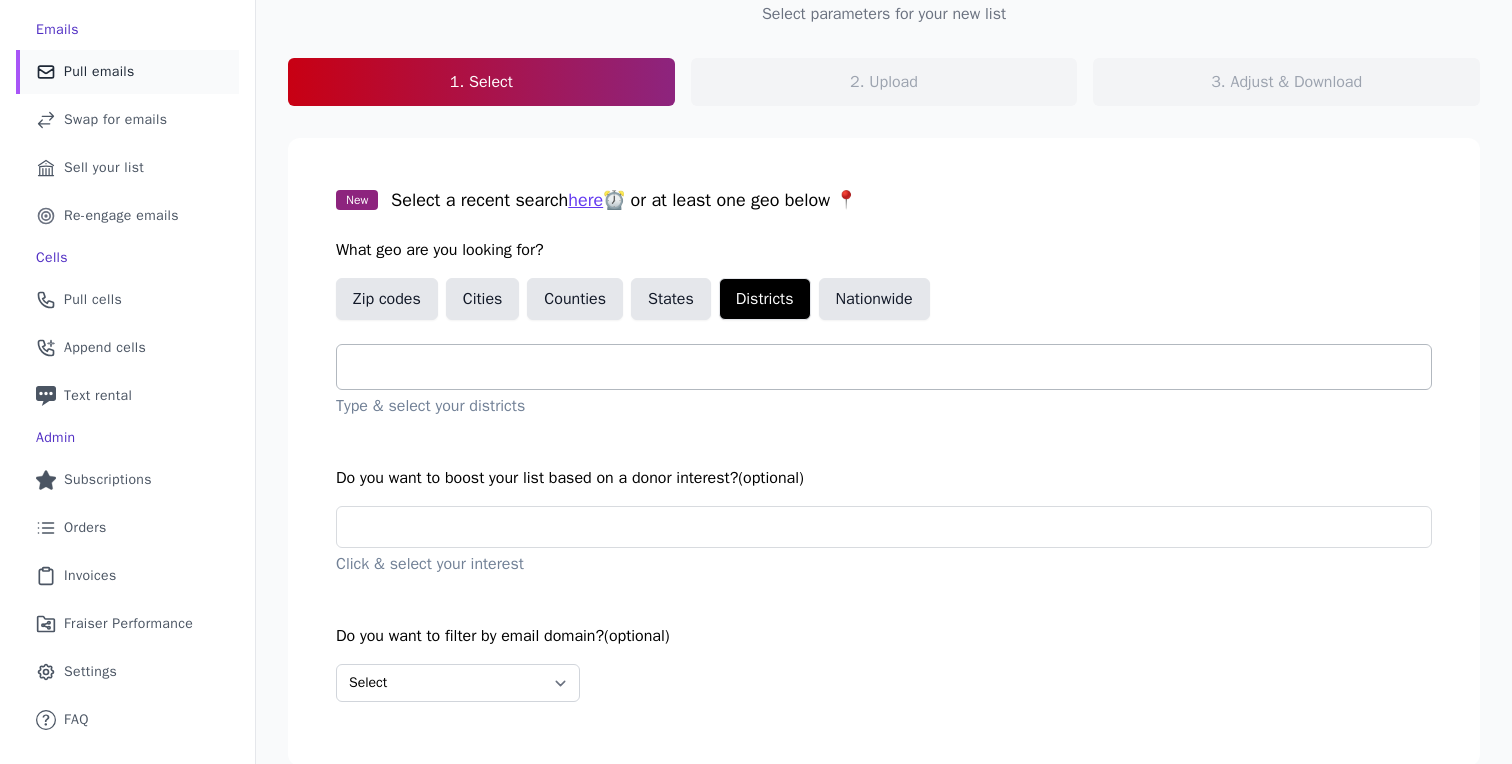 click at bounding box center [892, 367] 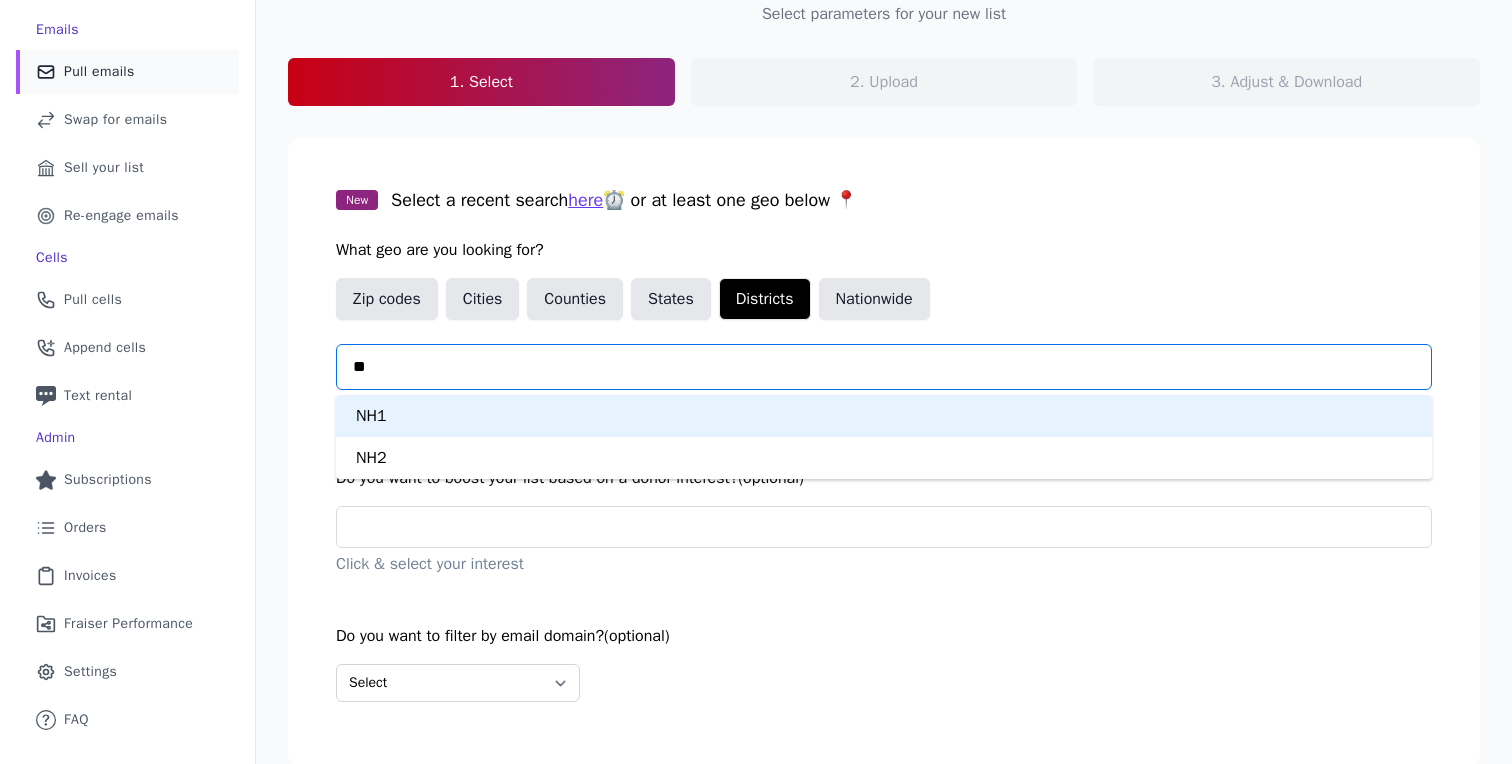 type on "**" 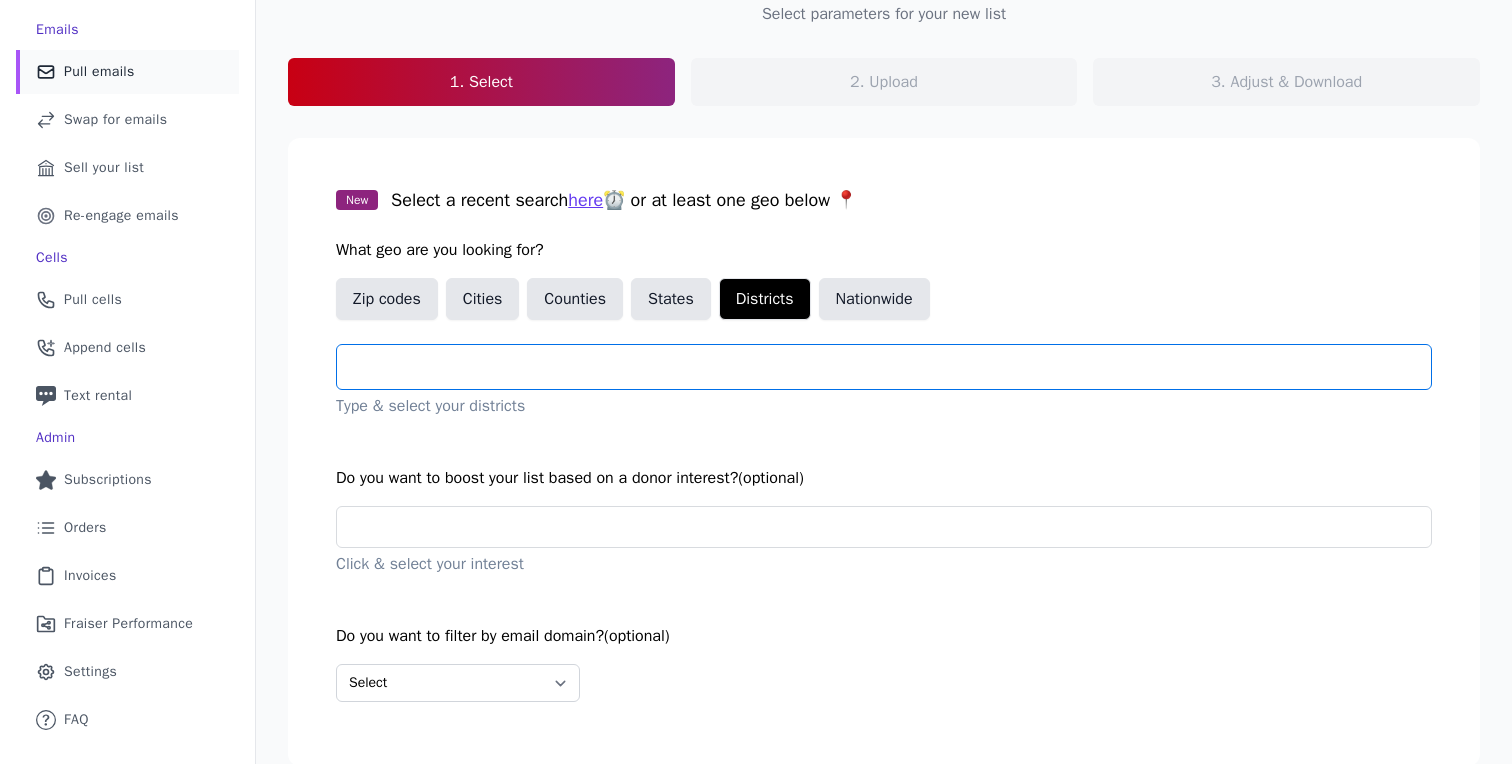 click at bounding box center (892, 367) 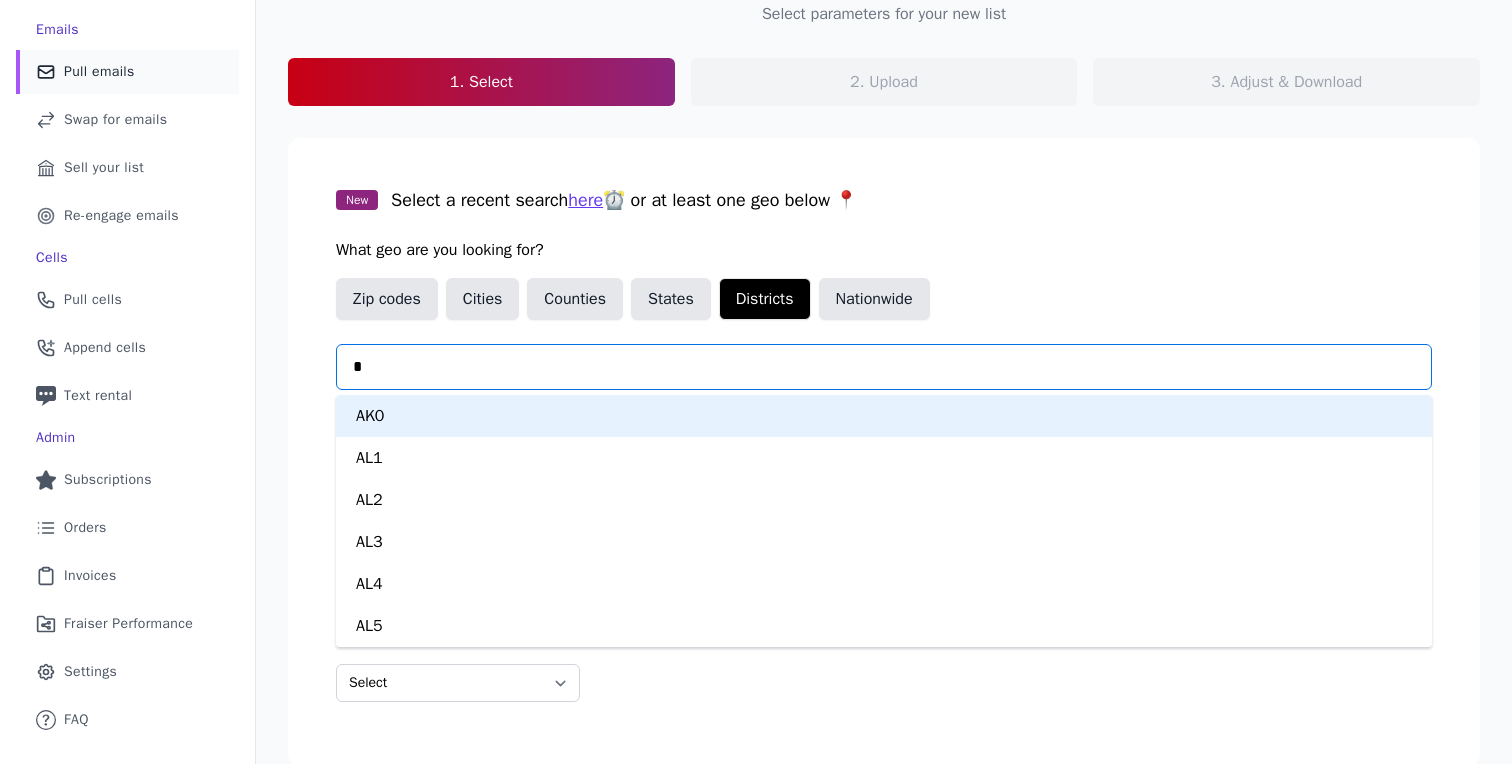 type on "**" 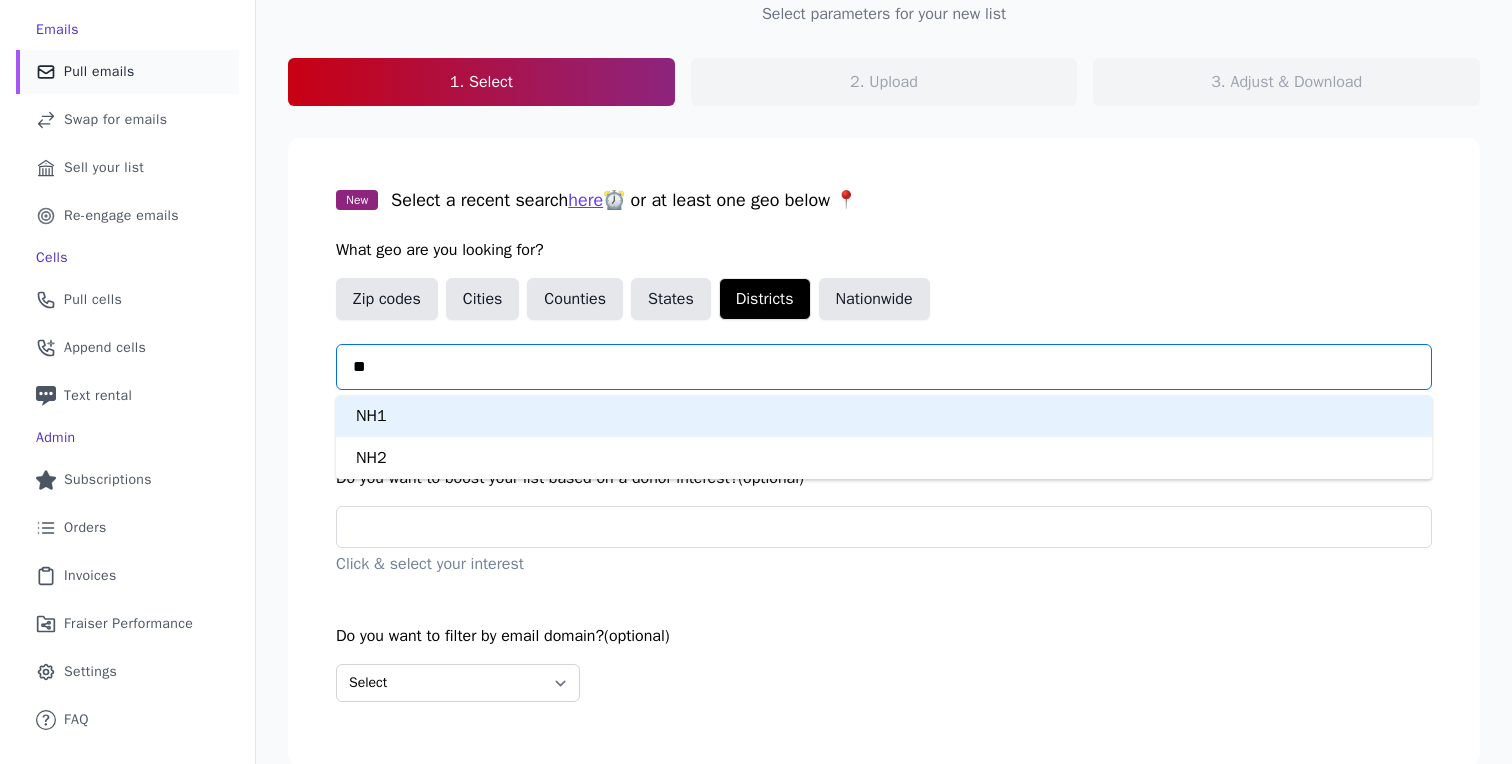 click on "NH1" at bounding box center (884, 416) 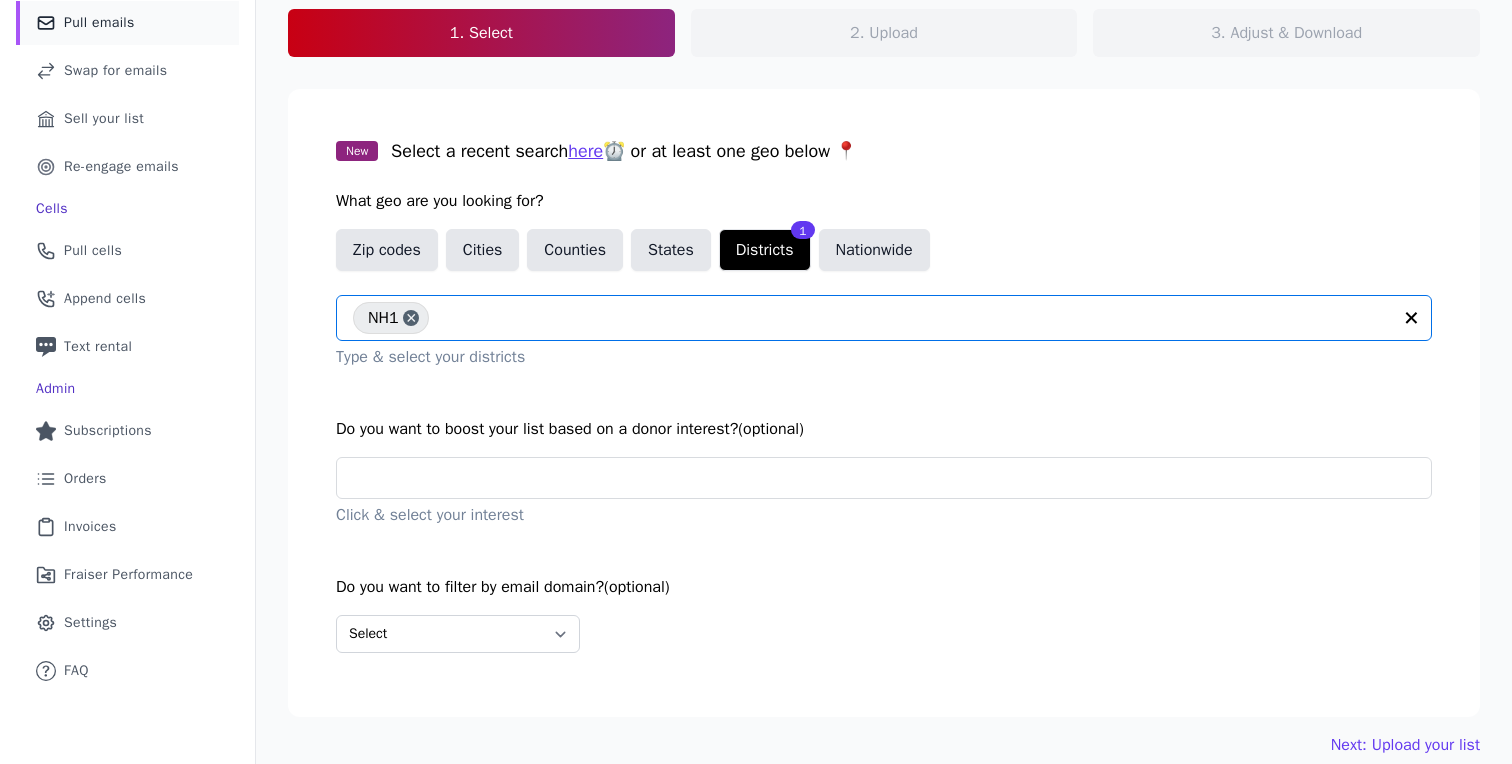 scroll, scrollTop: 237, scrollLeft: 0, axis: vertical 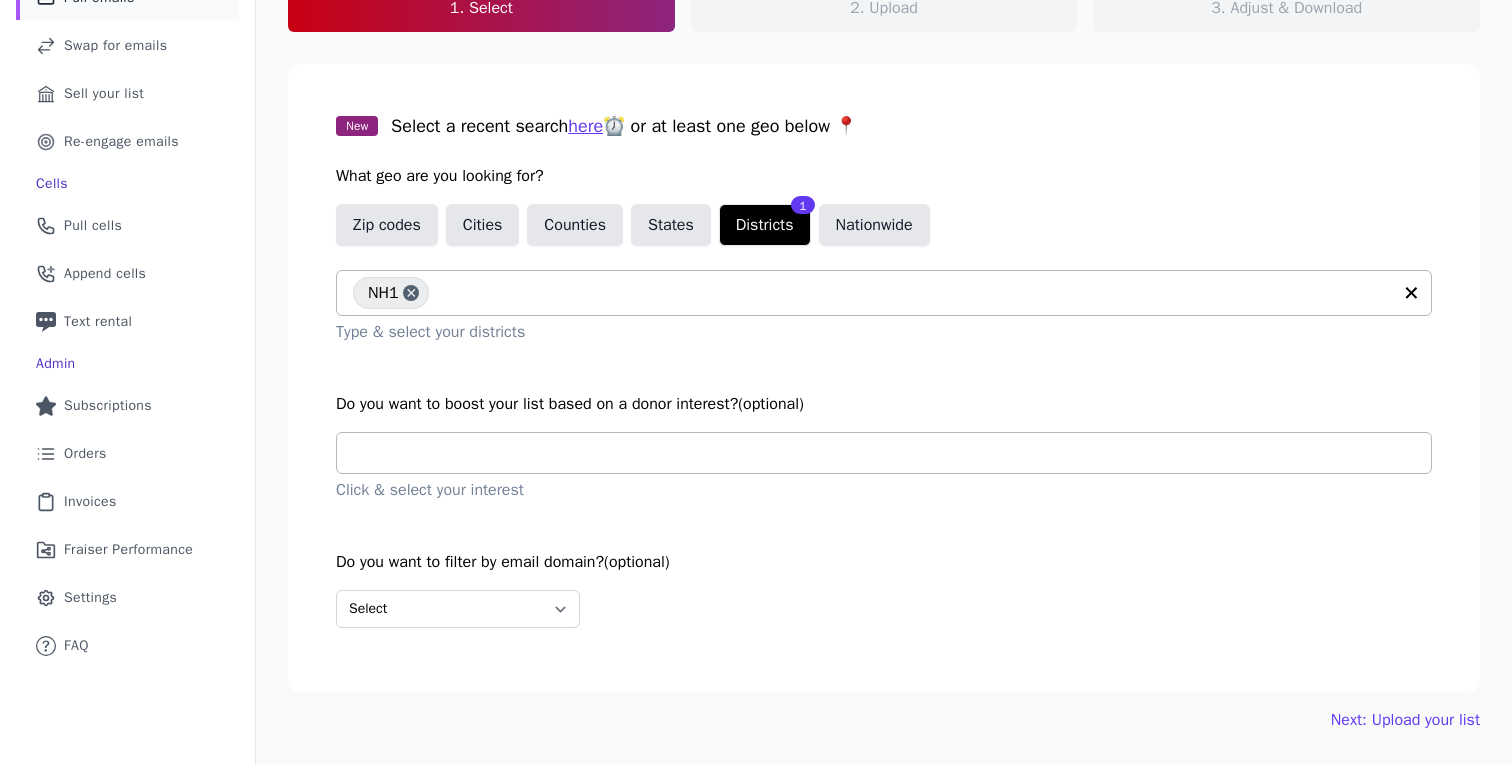 click at bounding box center (892, 453) 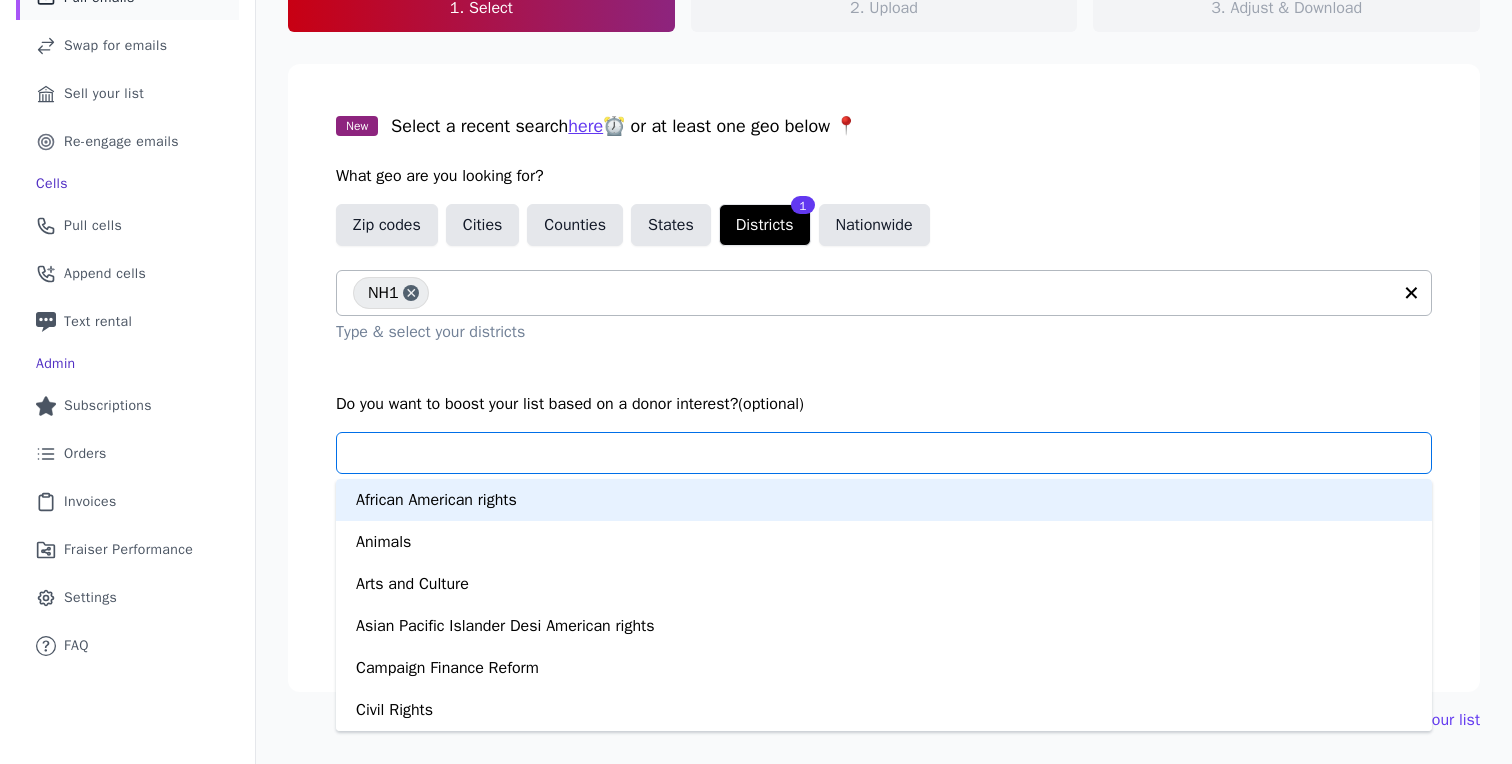 click on "New   Select a recent search  here  ⏰ or at least one geo below 📍   What geo are you looking for?   Zip codes   Cities   Counties   States   Districts   1   Nationwide           NH1                   Type & select your districts   Do you want to boost your list based on a donor interest?
(optional)     African American rights   Animals   Arts and Culture   Asian Pacific Islander Desi American rights   Campaign Finance Reform   Civil Rights   Community Improvement and Capacity Building   Competitive Federal Races   Criminal Justice Reform   Disaster Preparedness   Economic Development   Education   Environment   Federal race supporter   Food   Gun Safety   Health Care   Housing Development   Human Services   Immigration   International Relations   LGBTQ rights   Labor Issues   Latinx Rights   Local race supporter   Mental Health and Crisis Intervention   Moderate Dems   Non-profit race supporter   PAC race supporter   Philanthropy and Grantmaking Organizations   Progressive   Public Safety" at bounding box center (884, 378) 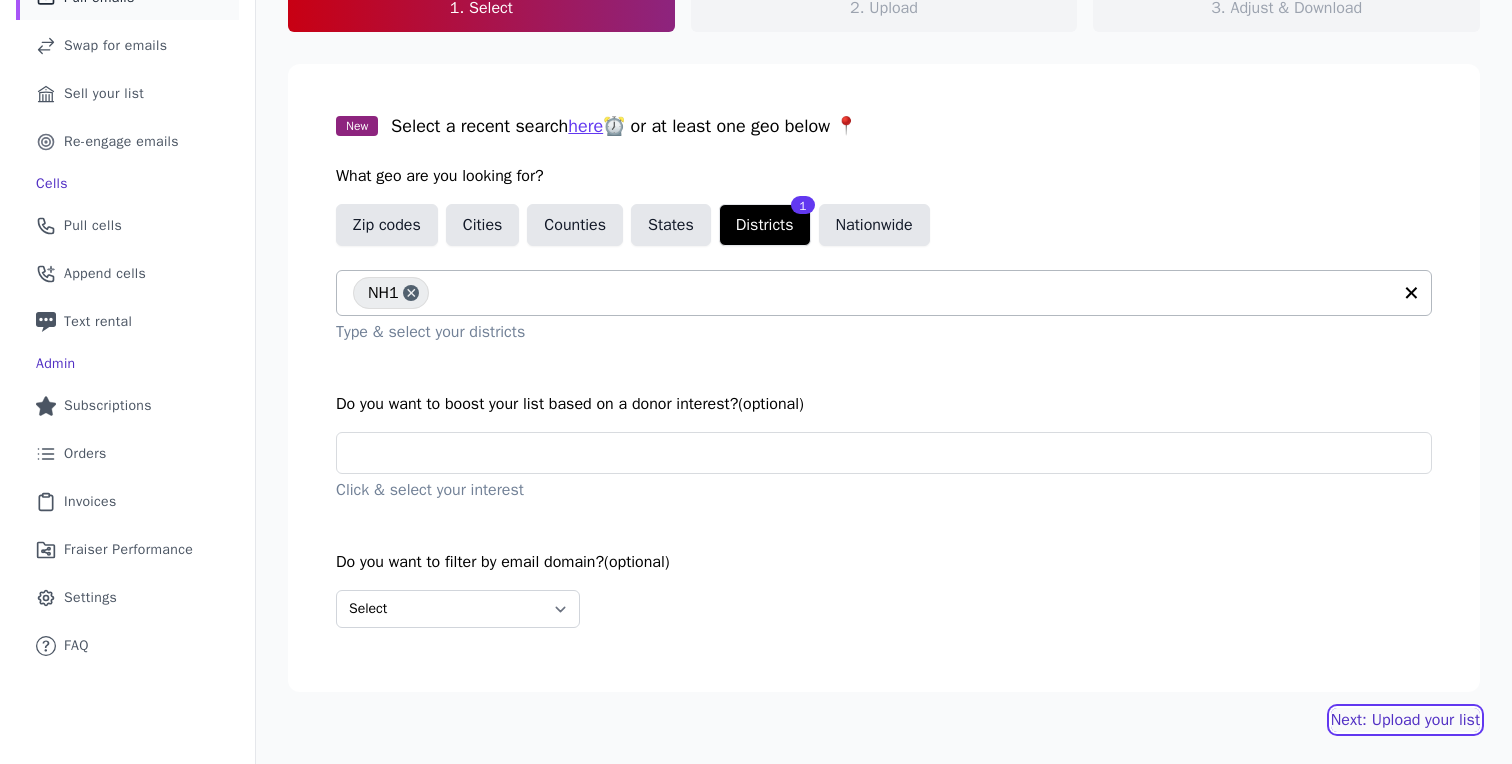 click on "Next: Upload your list" at bounding box center [1405, 720] 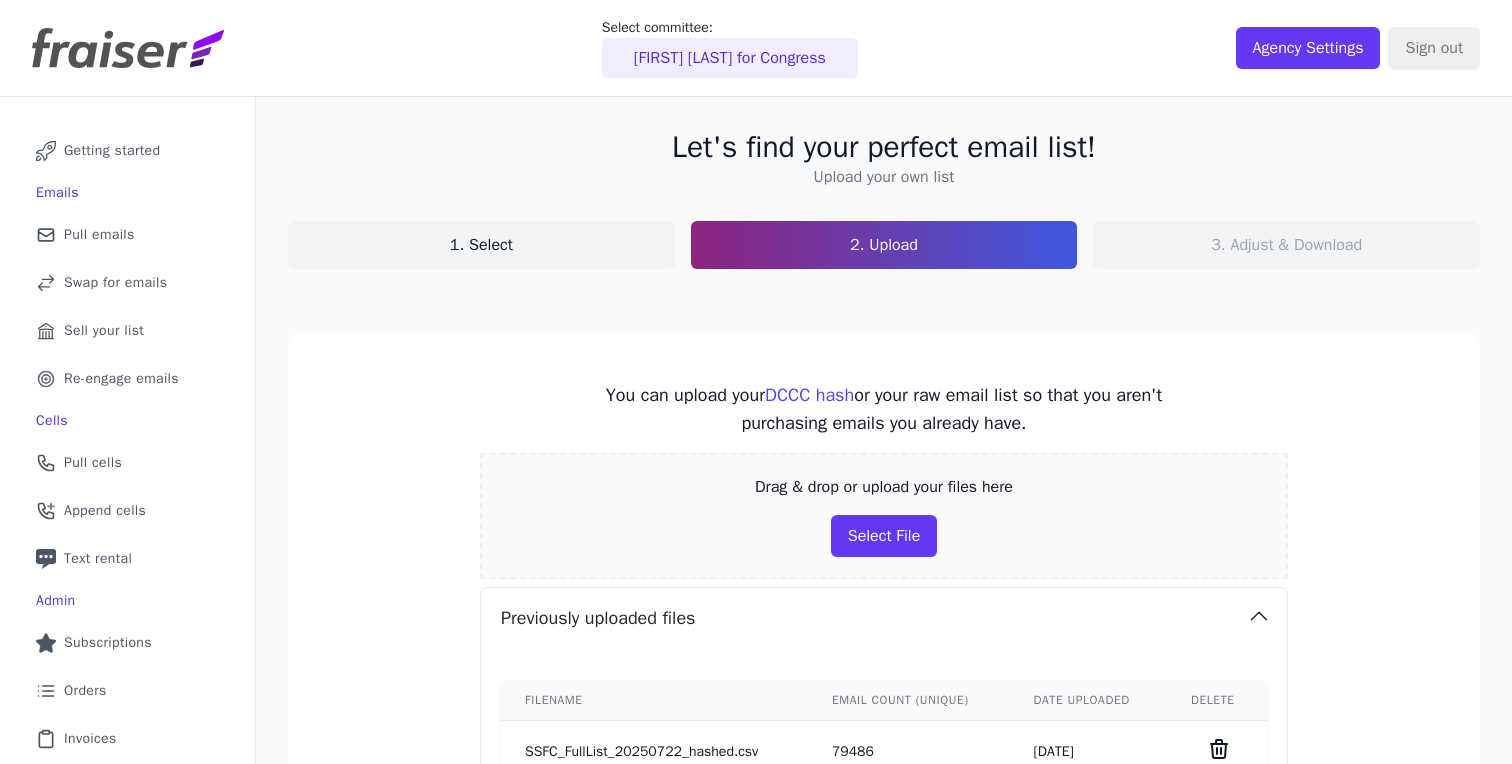 scroll, scrollTop: 0, scrollLeft: 0, axis: both 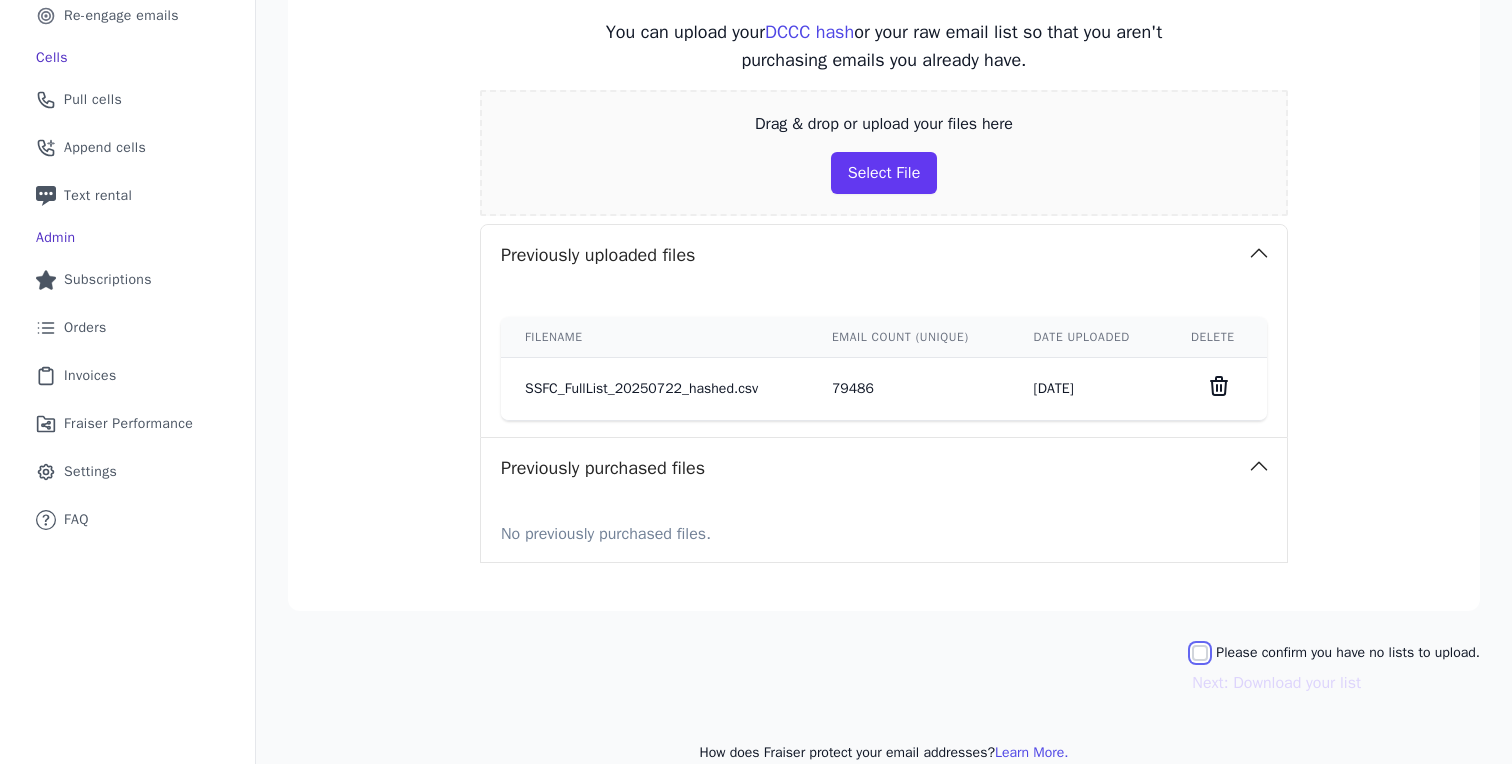 click on "Please confirm you have no lists to upload." at bounding box center [1200, 653] 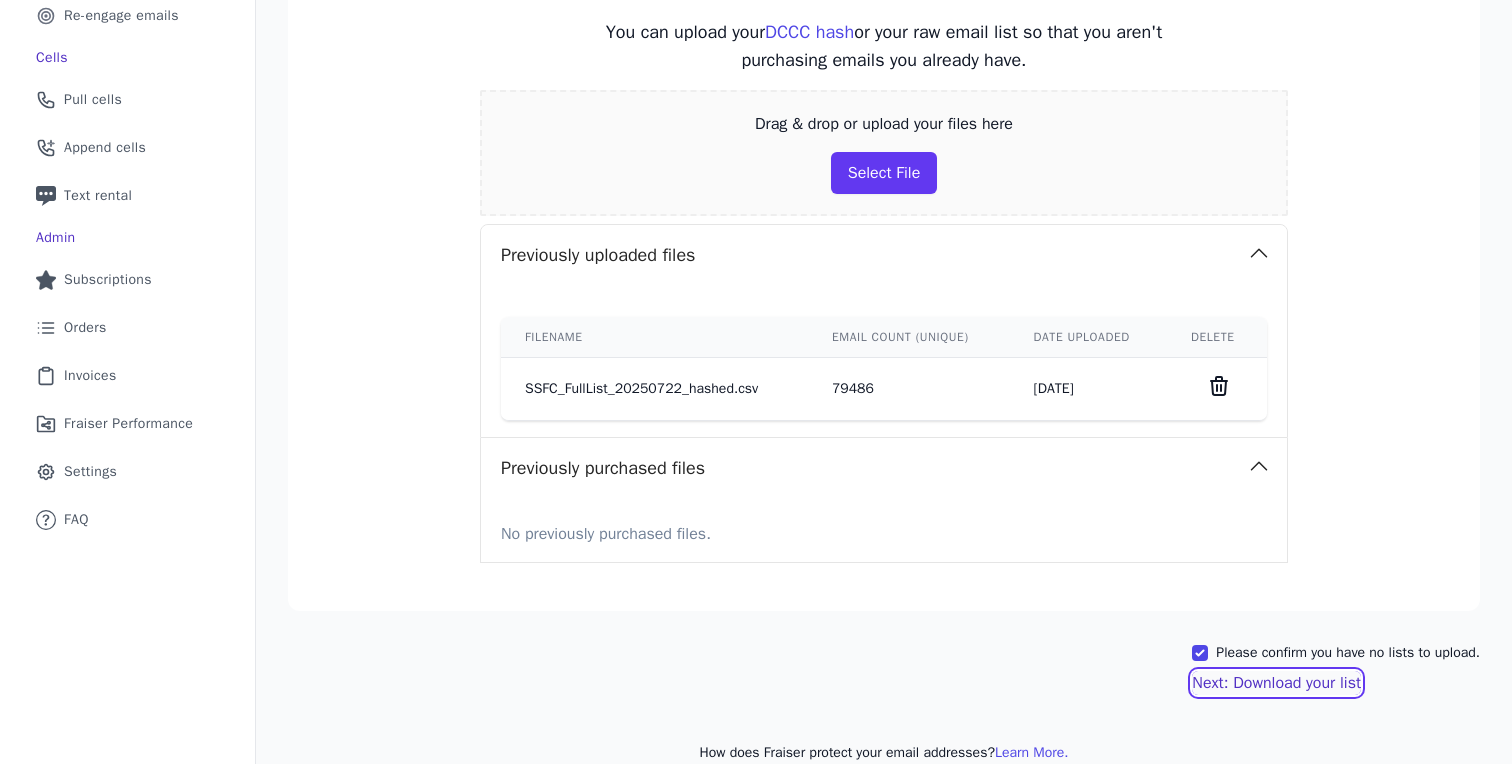 click on "Next: Download your list" at bounding box center (1276, 683) 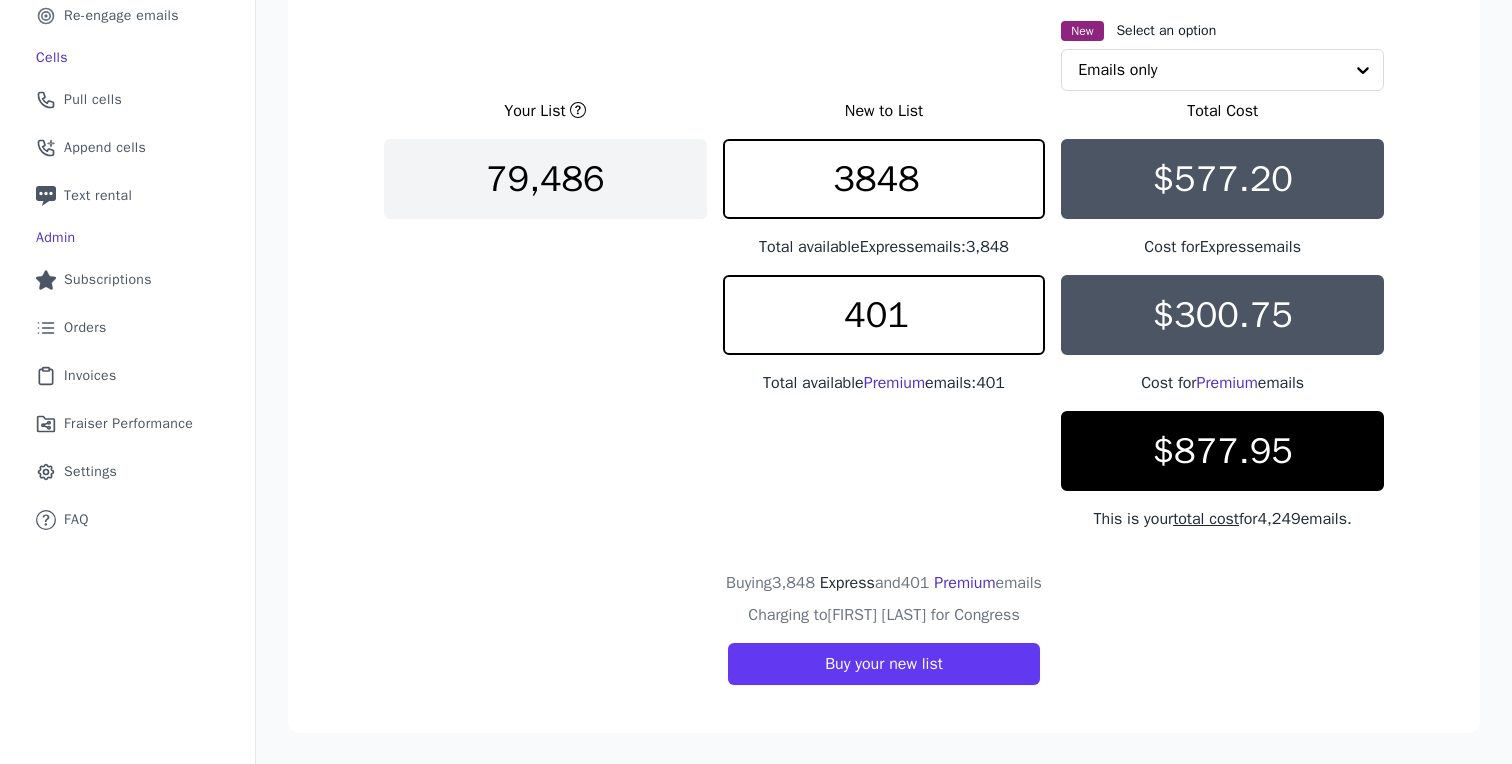 scroll, scrollTop: 363, scrollLeft: 0, axis: vertical 